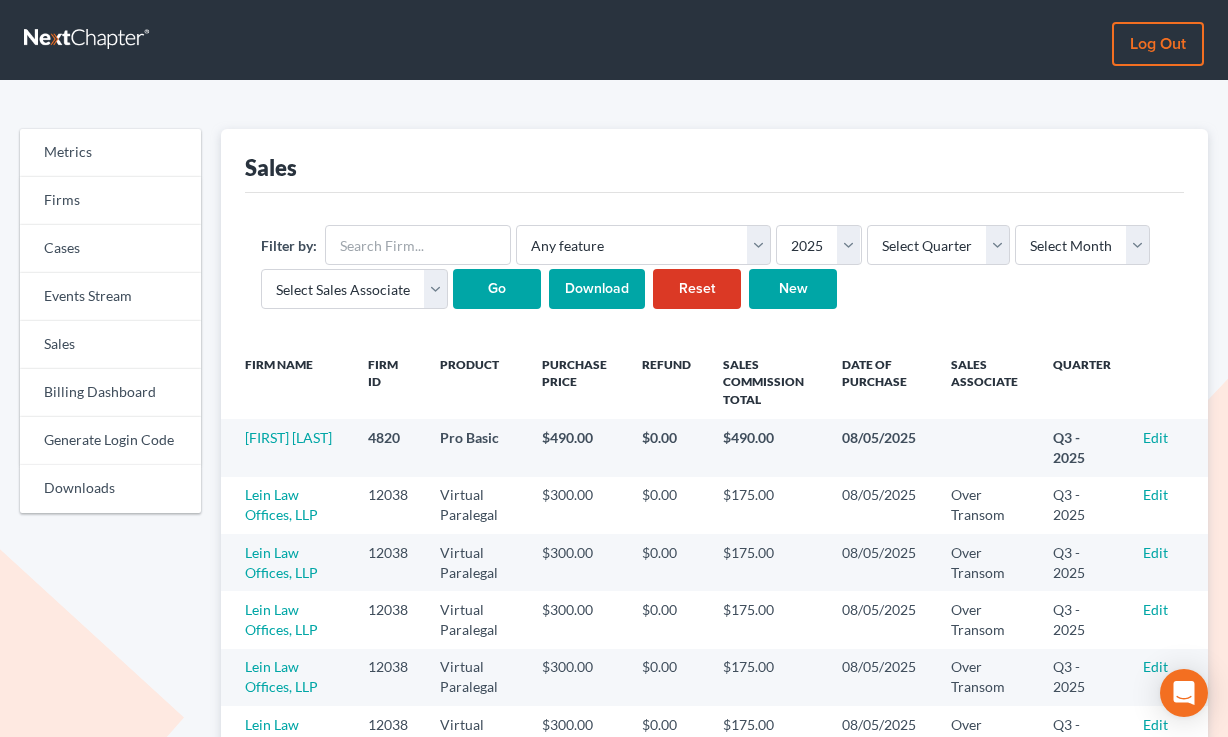 scroll, scrollTop: 0, scrollLeft: 0, axis: both 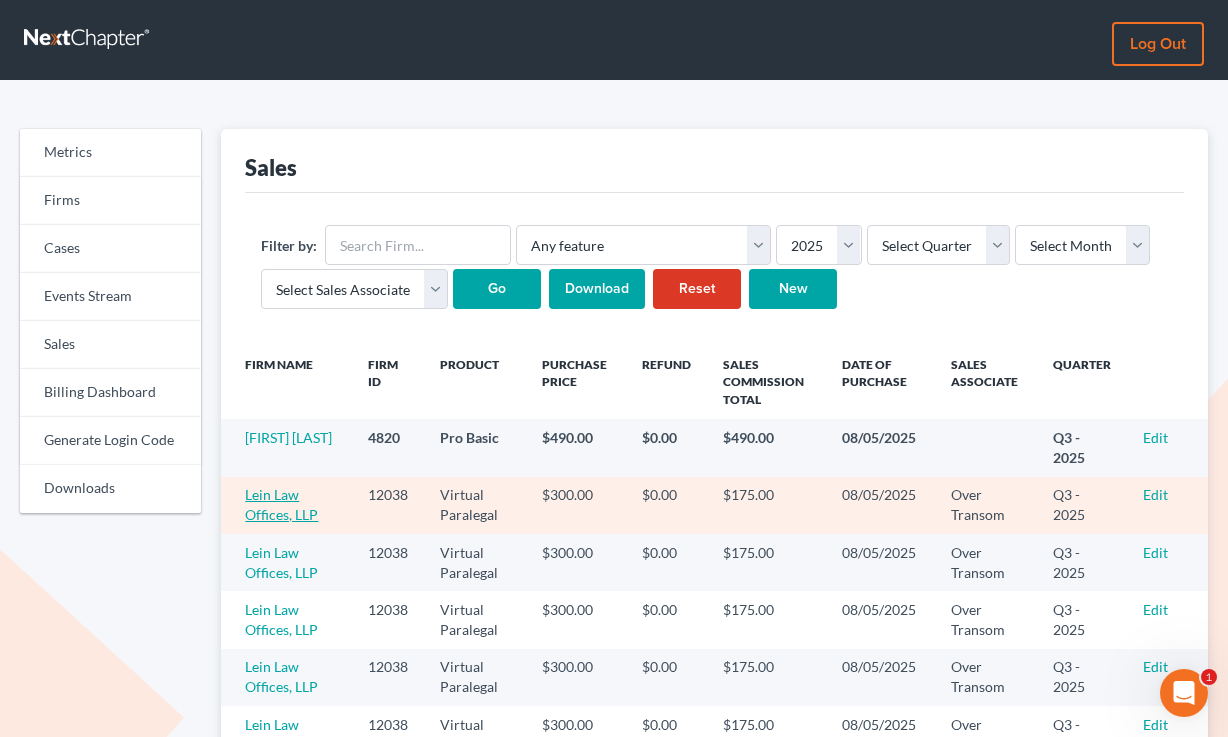 click on "Lein Law Offices, LLP" at bounding box center [281, 504] 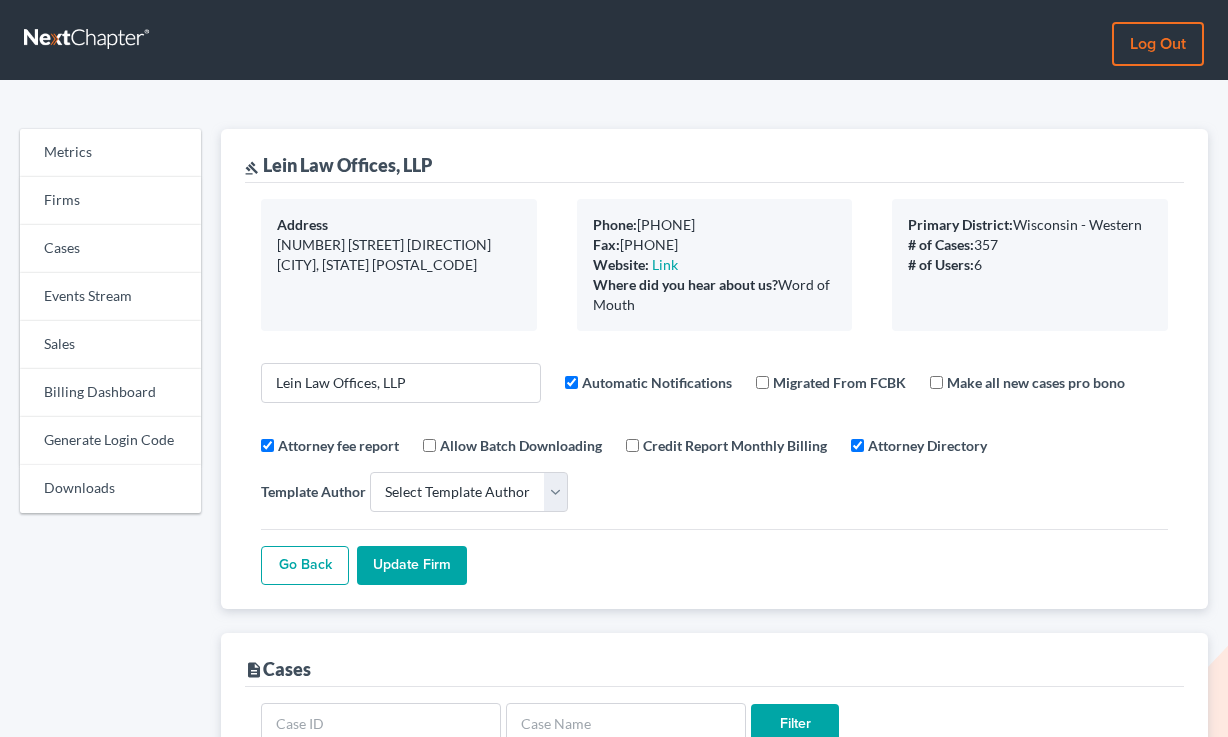 select 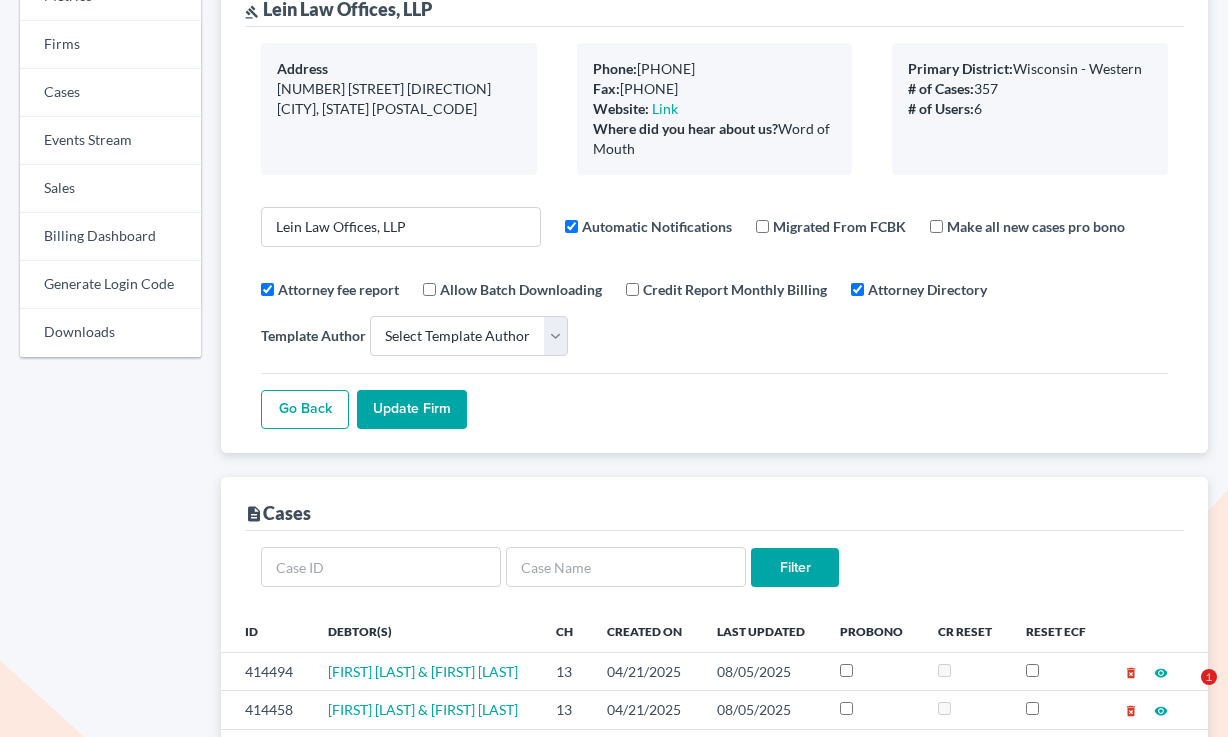 scroll, scrollTop: 670, scrollLeft: 0, axis: vertical 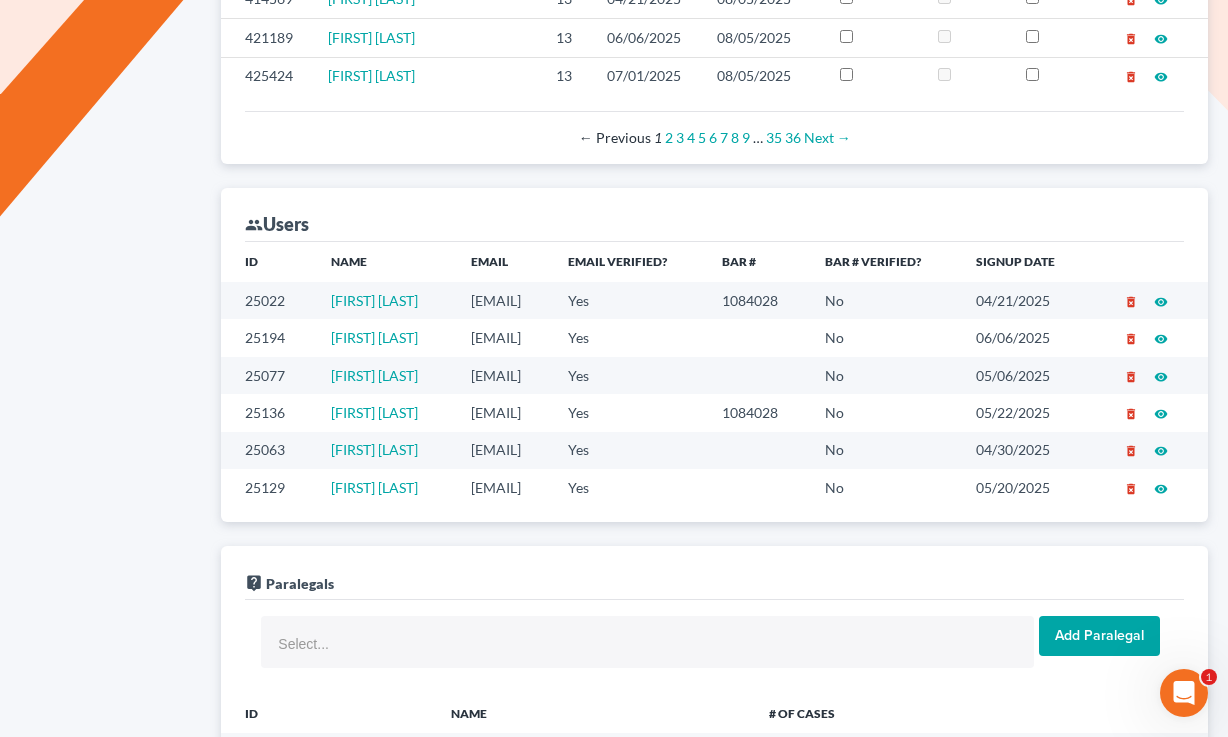 click on "cindy@leinlawoffices.com" at bounding box center [503, 375] 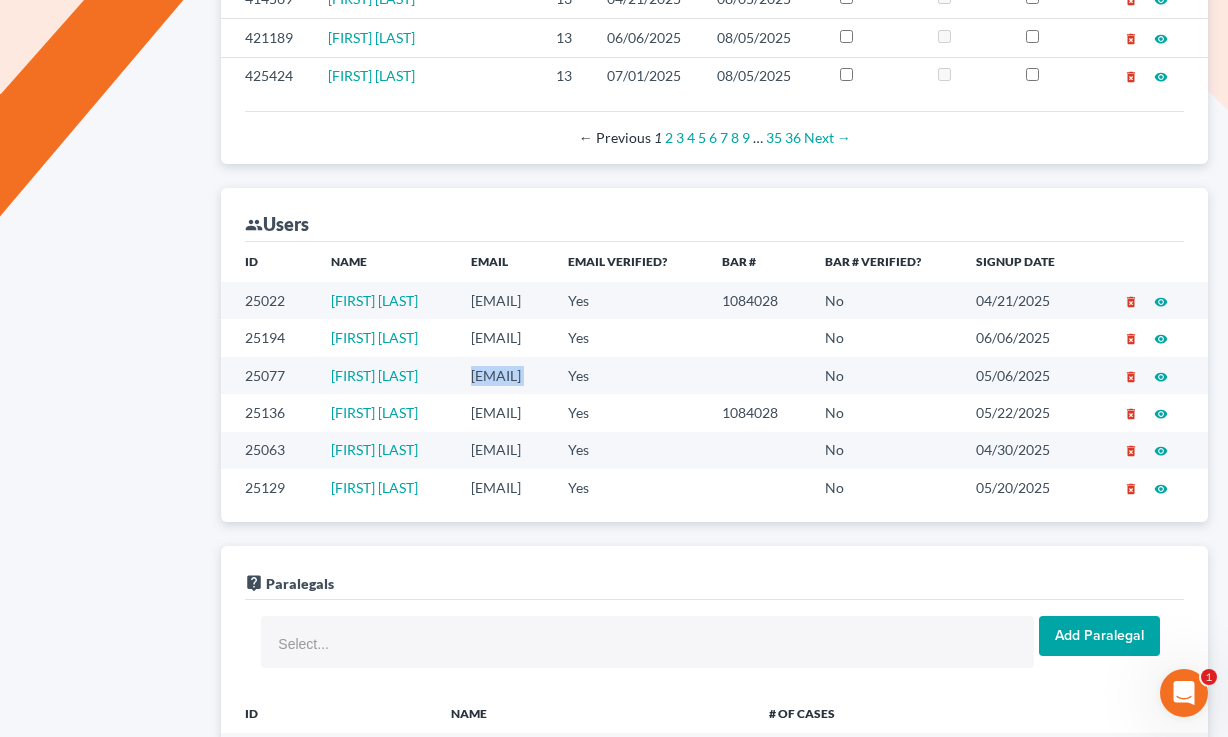 click on "cindy@leinlawoffices.com" at bounding box center [503, 375] 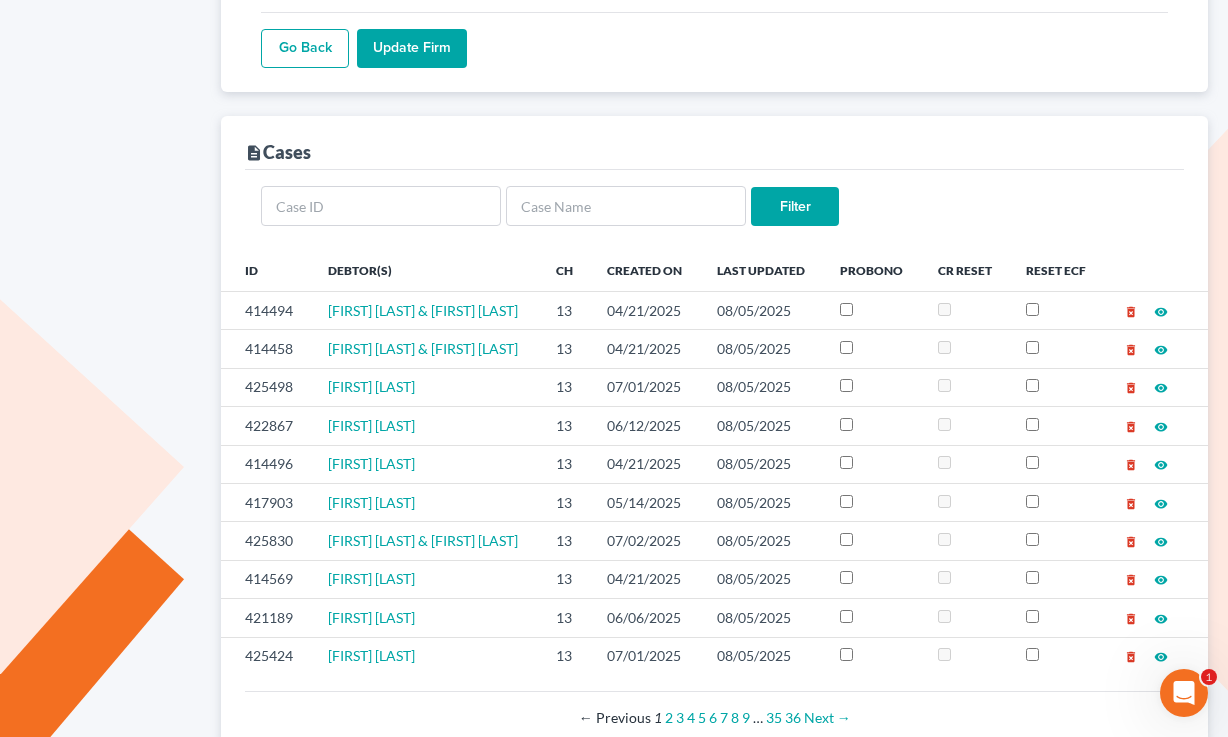 scroll, scrollTop: 0, scrollLeft: 0, axis: both 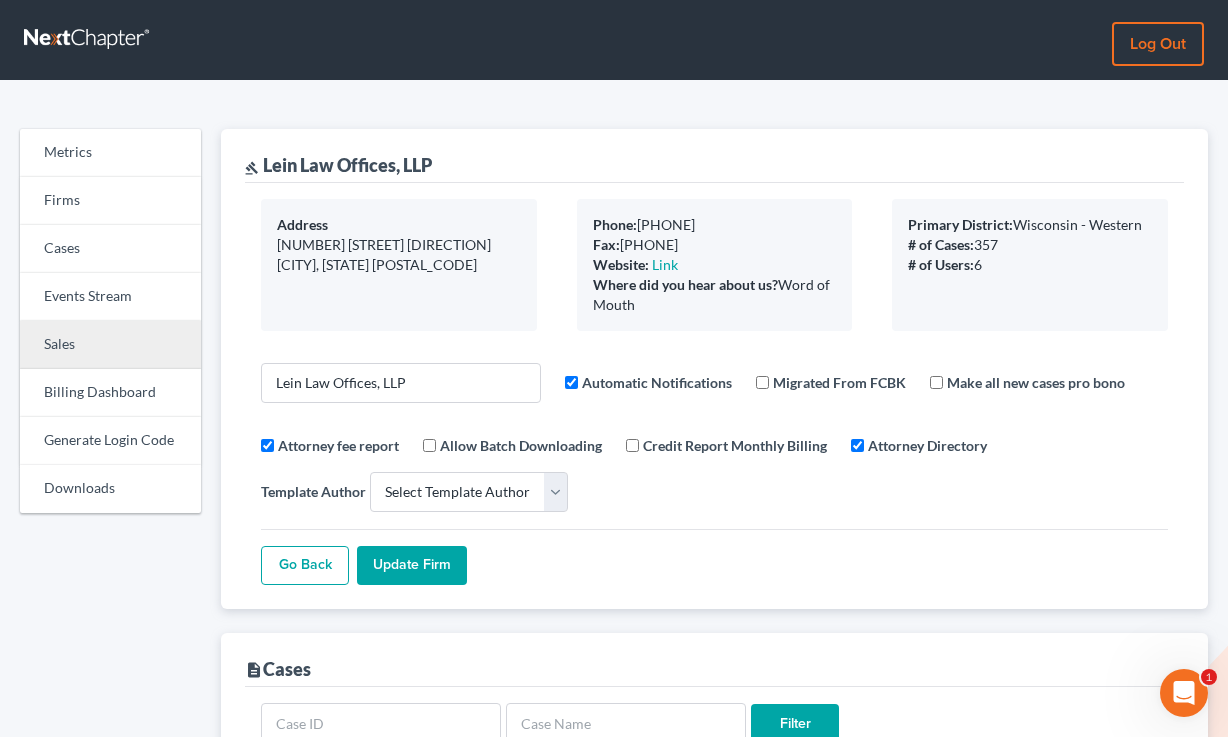 click on "Sales" at bounding box center (110, 345) 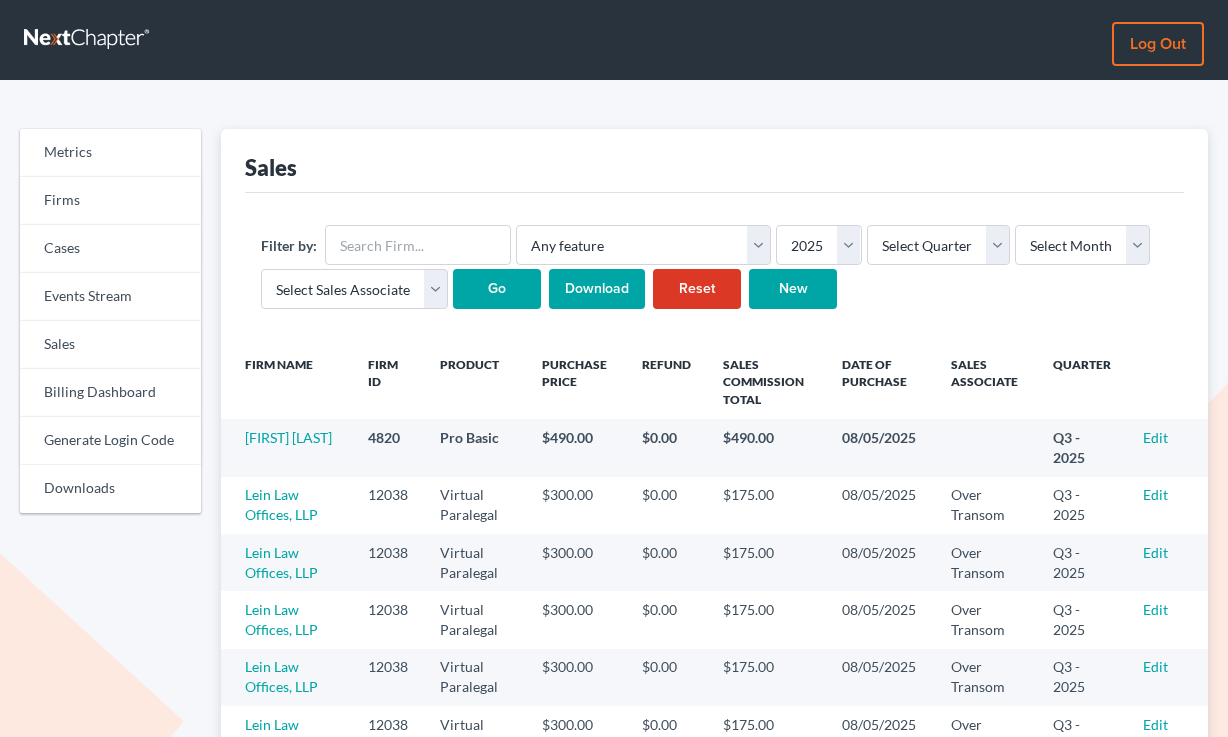 scroll, scrollTop: 0, scrollLeft: 0, axis: both 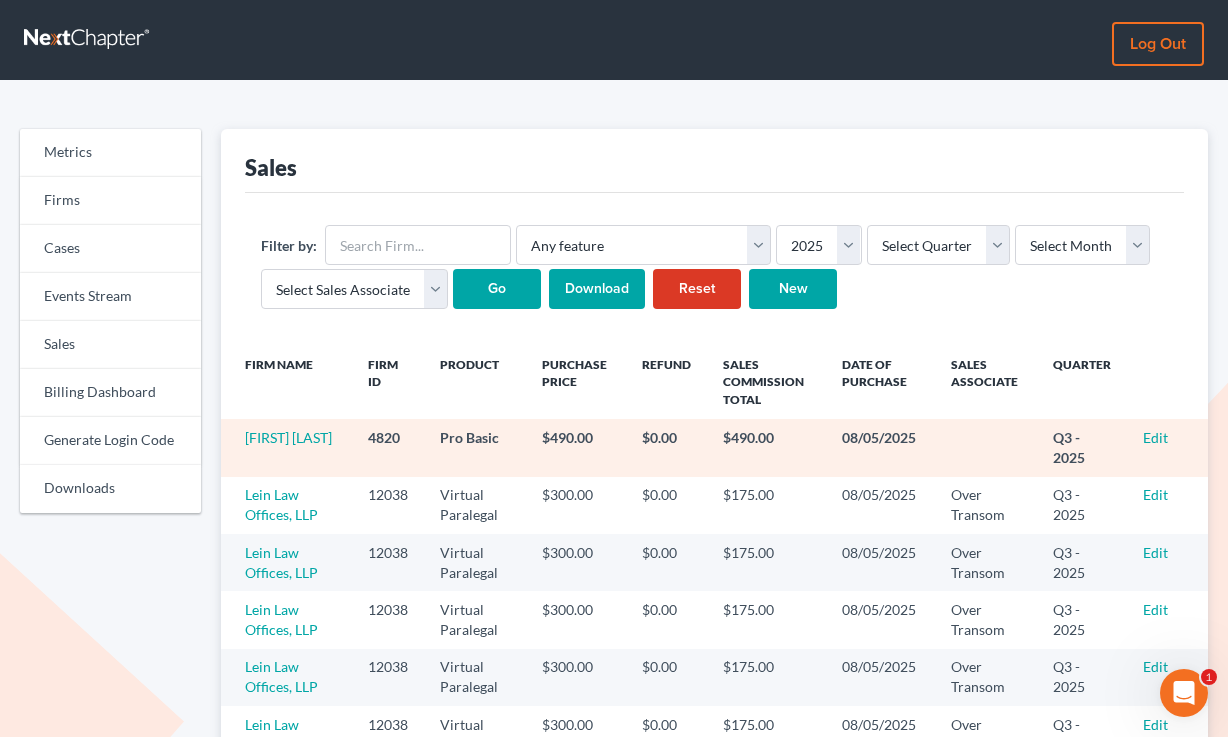 click on "[FIRST] [LAST]" at bounding box center (286, 447) 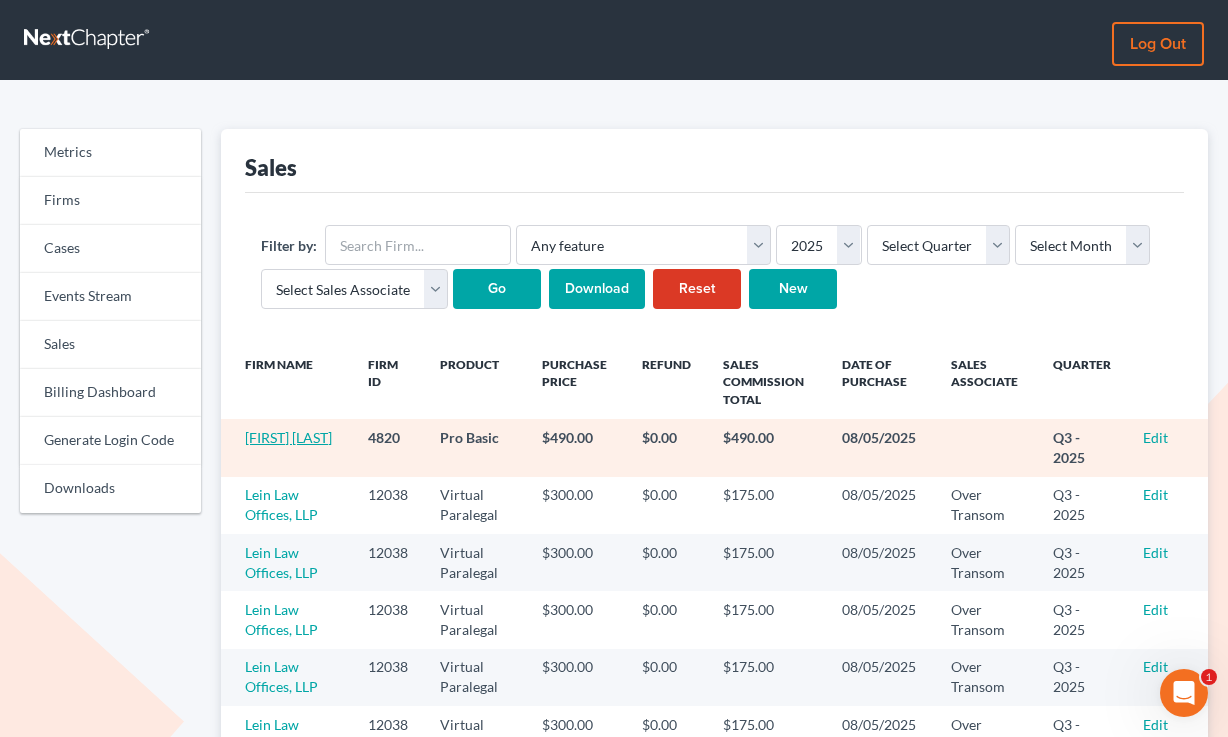 click on "[FIRST] [LAST]" at bounding box center (288, 437) 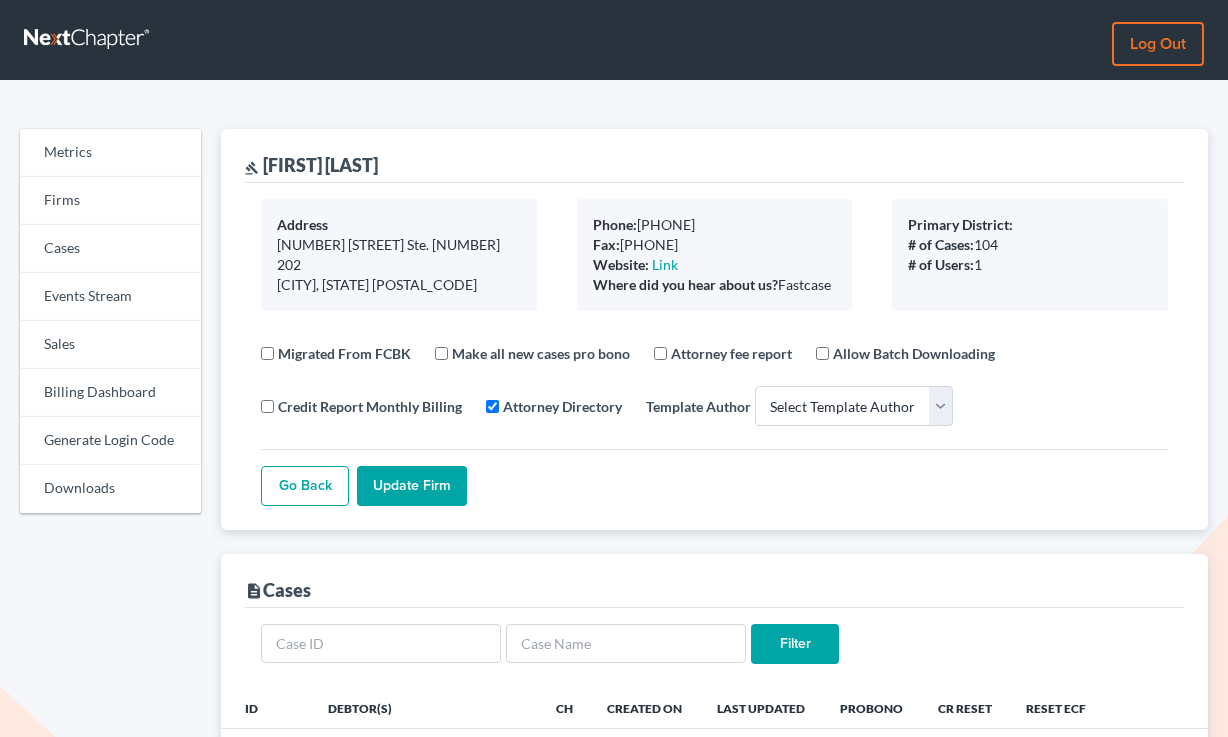 select 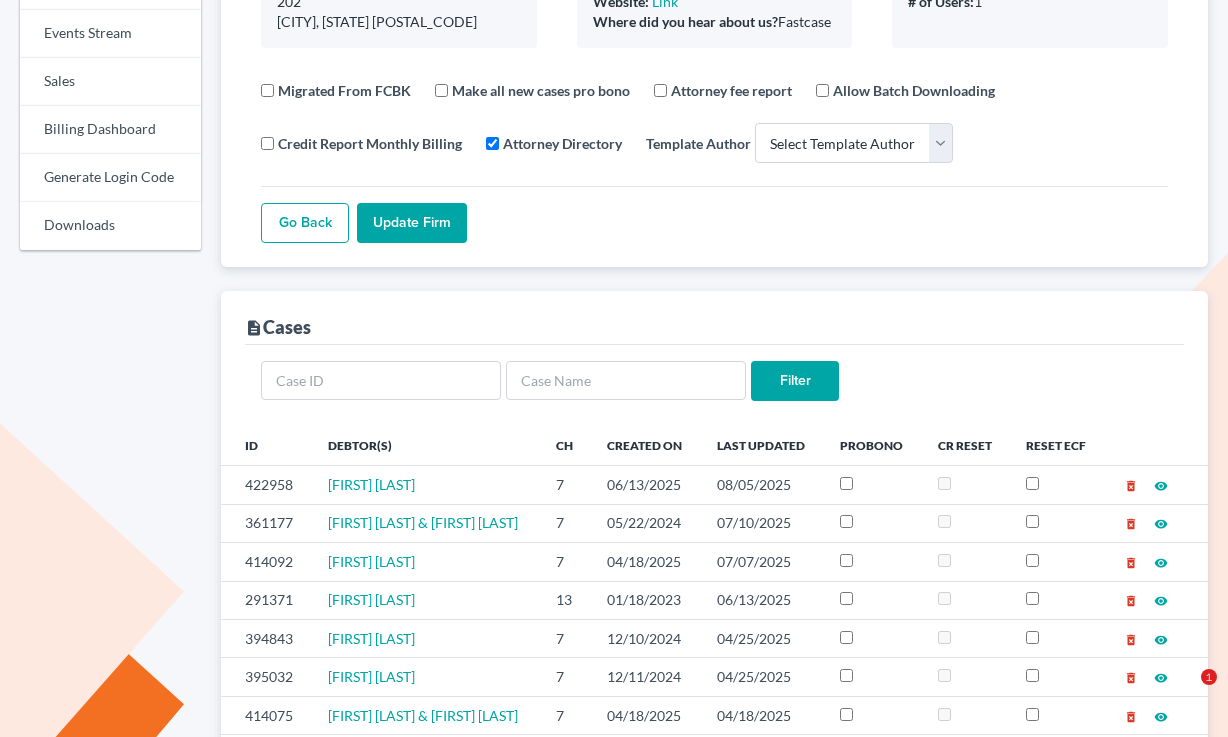 scroll, scrollTop: 904, scrollLeft: 0, axis: vertical 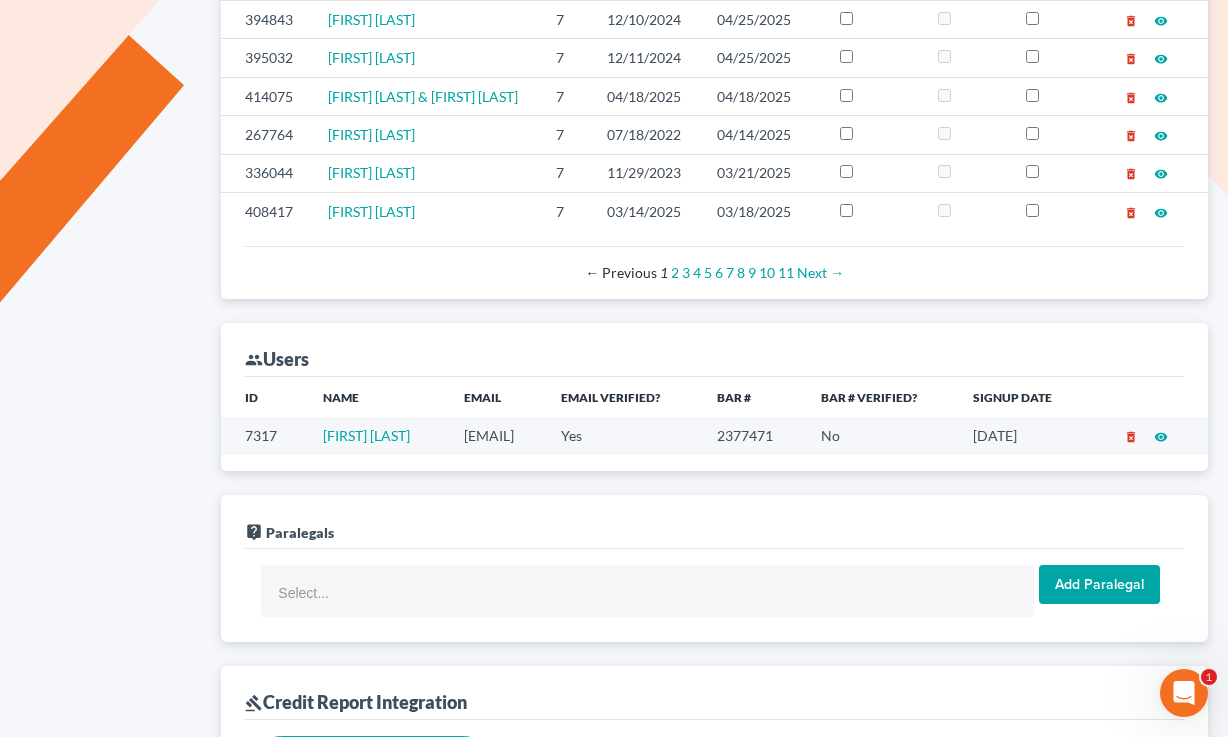 click on "[EMAIL]" at bounding box center [496, 435] 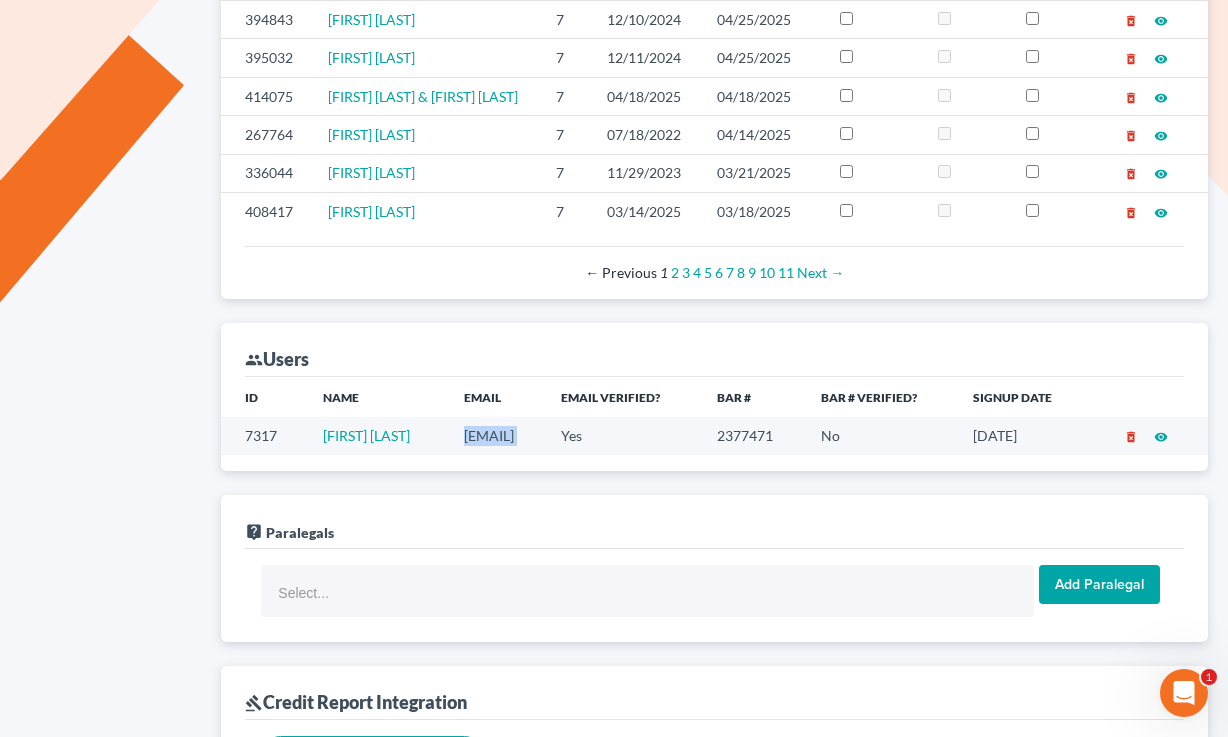 click on "esqrocco@aol.com" at bounding box center [496, 435] 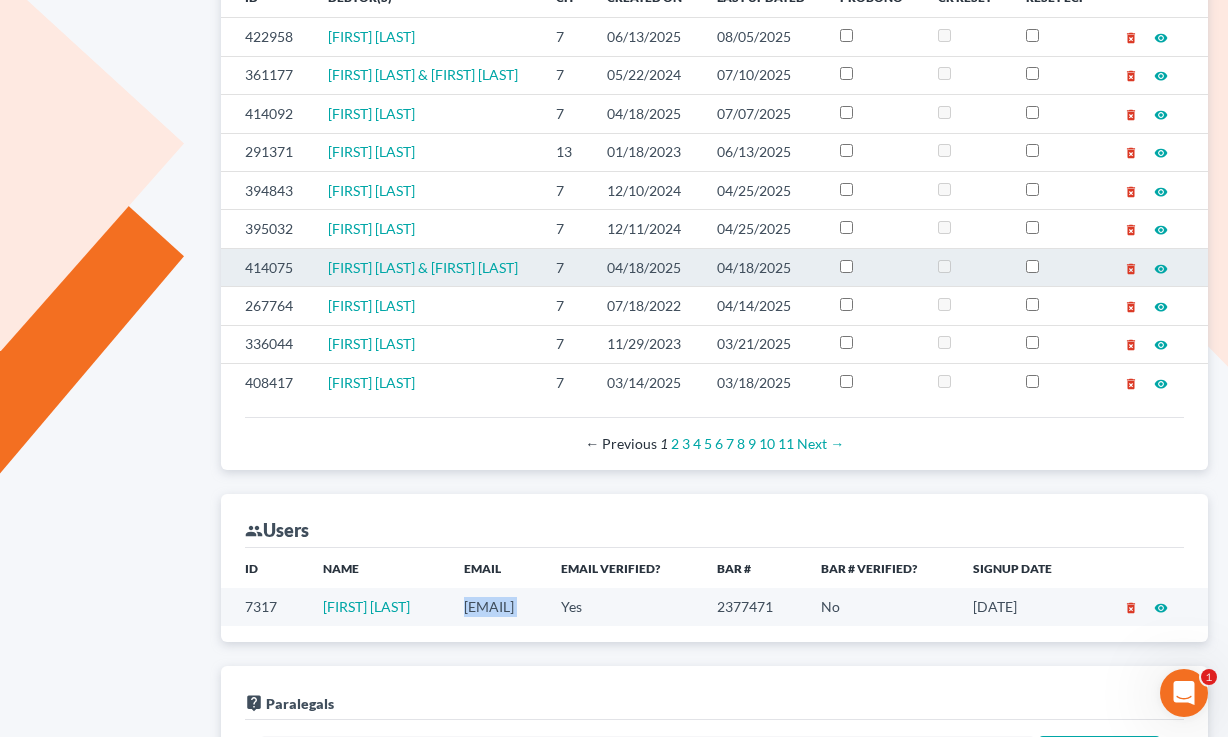 scroll, scrollTop: 529, scrollLeft: 0, axis: vertical 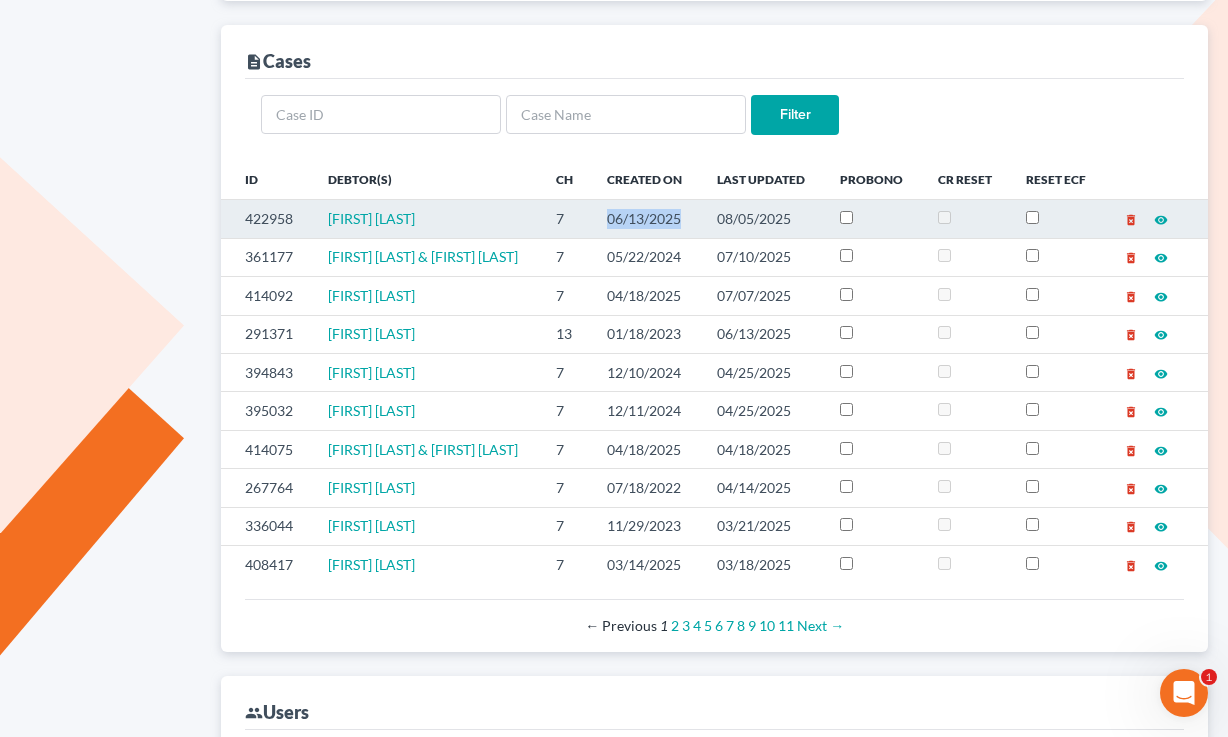 drag, startPoint x: 729, startPoint y: 237, endPoint x: 617, endPoint y: 232, distance: 112.11155 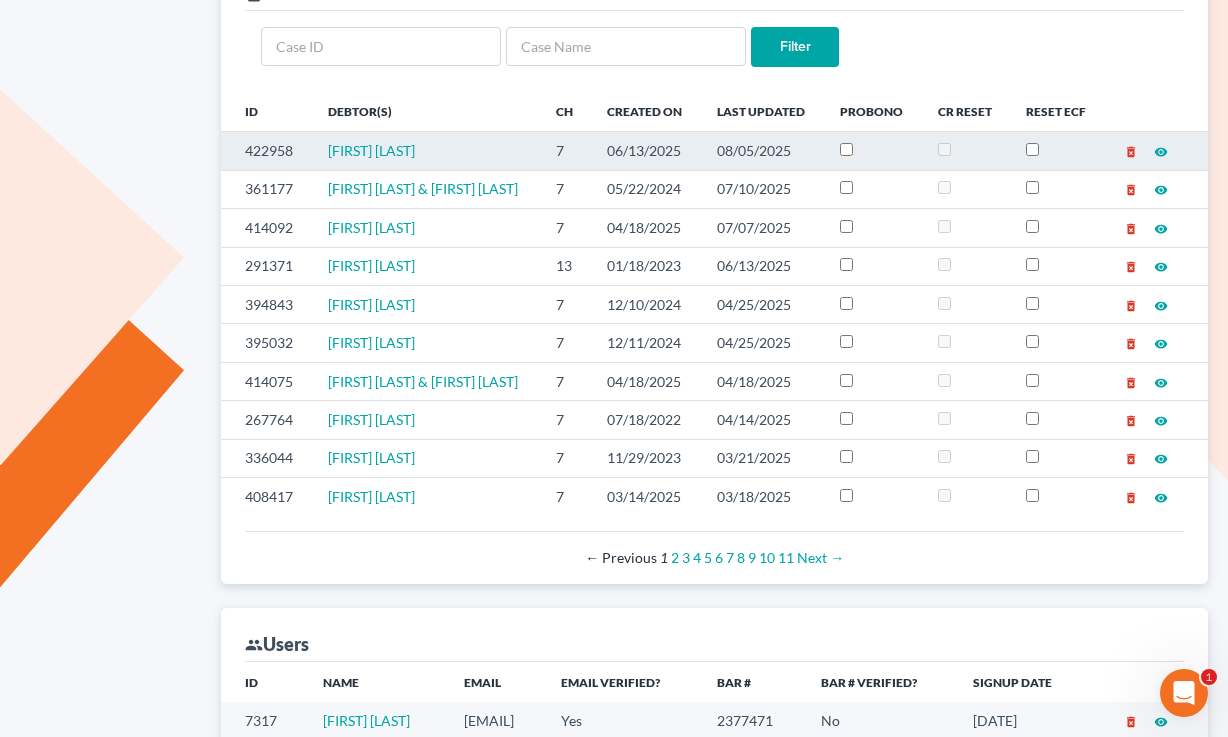 scroll, scrollTop: 587, scrollLeft: 0, axis: vertical 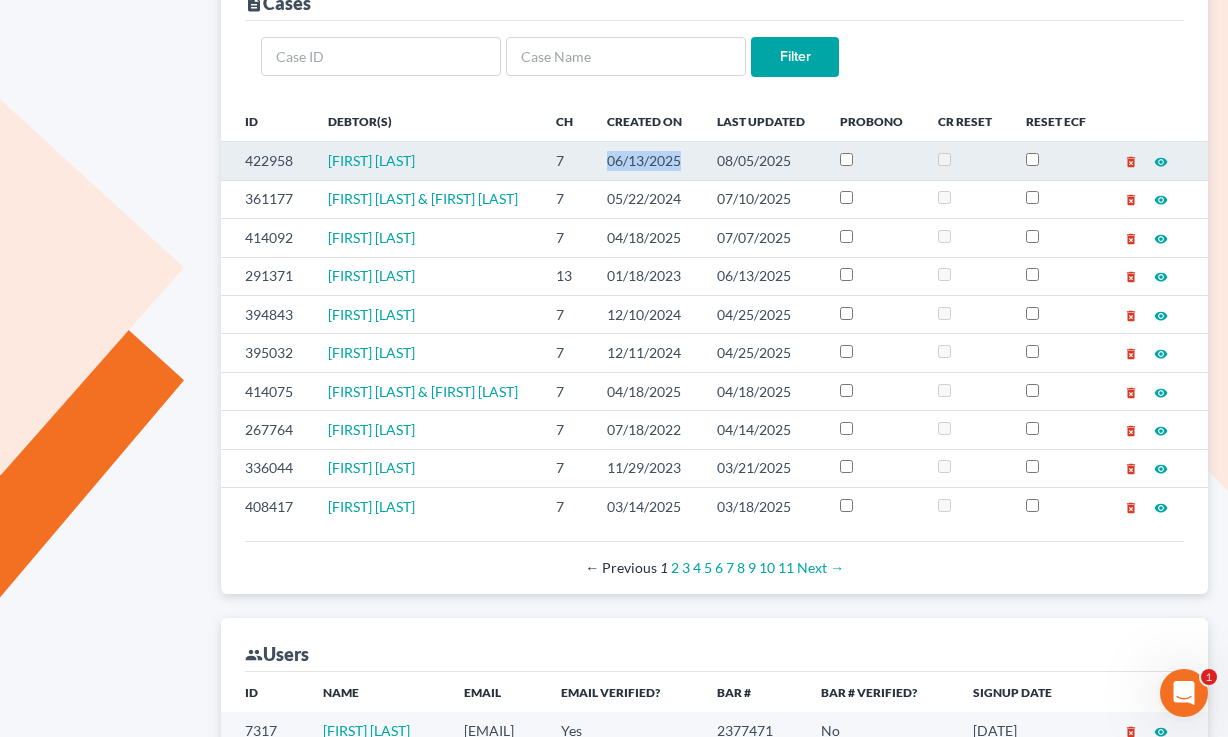 drag, startPoint x: 733, startPoint y: 181, endPoint x: 639, endPoint y: 184, distance: 94.04786 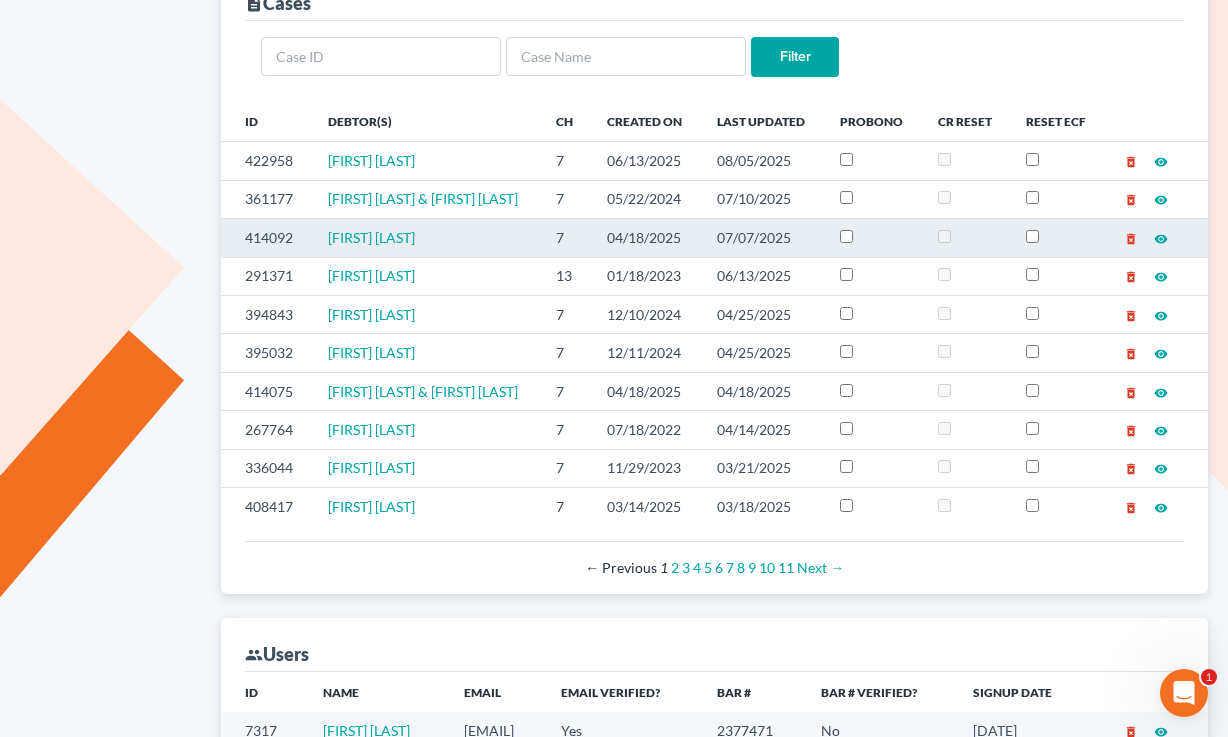 click on "04/18/2025" at bounding box center (646, 238) 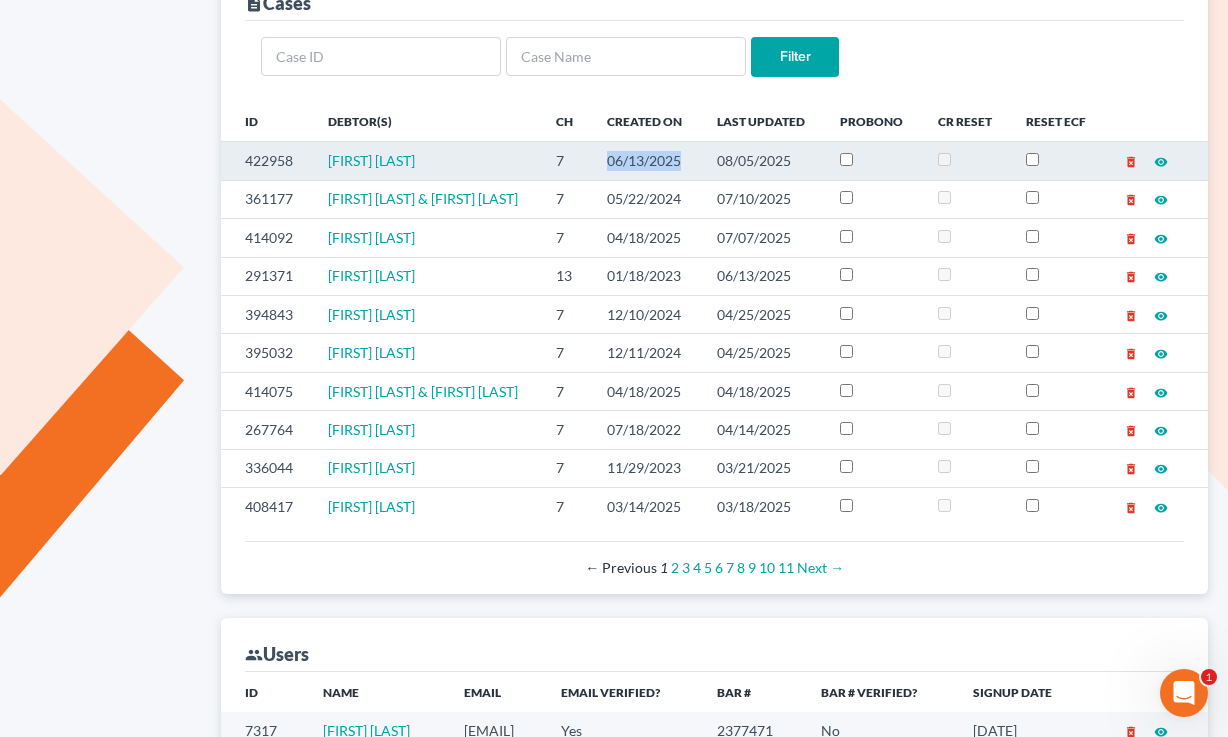 drag, startPoint x: 729, startPoint y: 174, endPoint x: 640, endPoint y: 181, distance: 89.27486 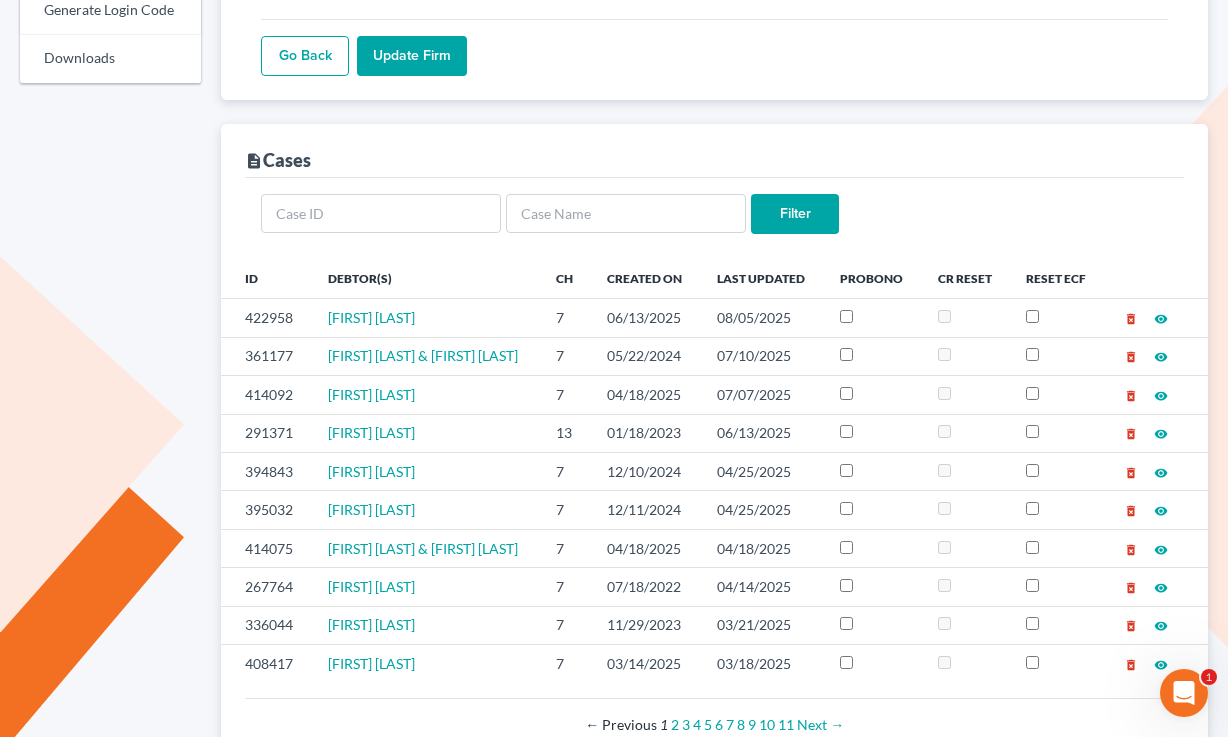 scroll, scrollTop: 412, scrollLeft: 0, axis: vertical 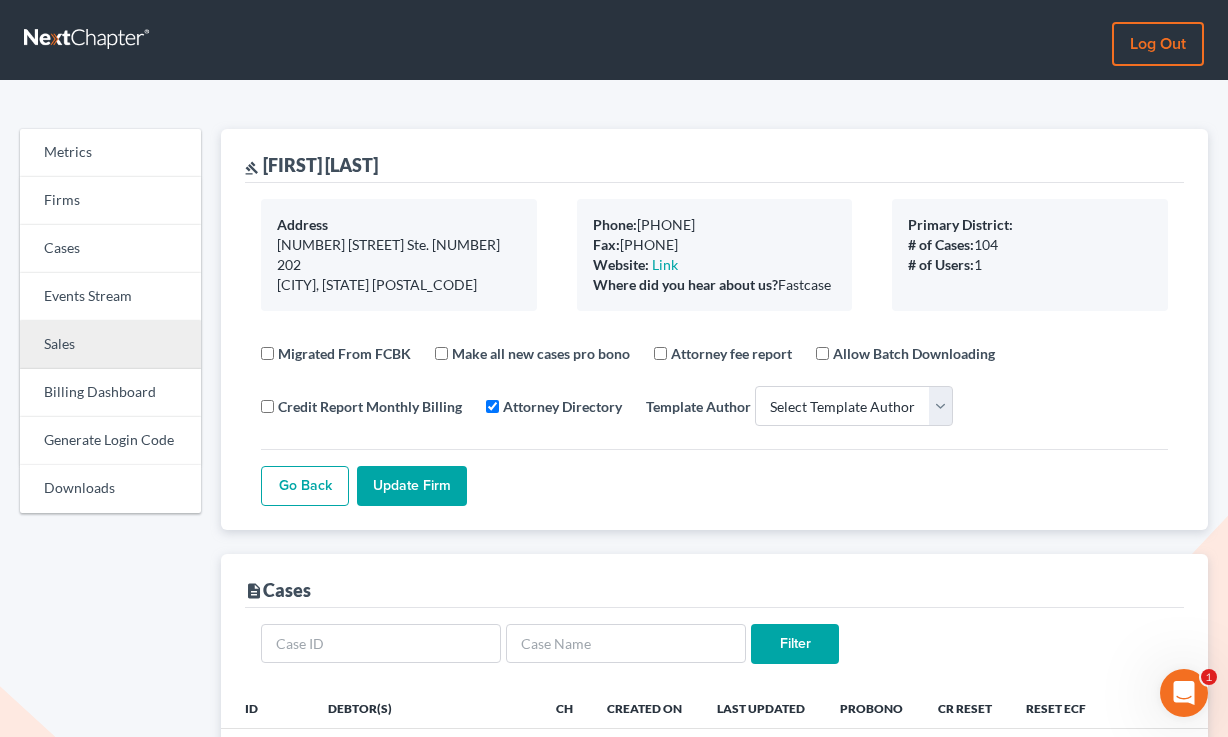 click on "Sales" at bounding box center (110, 345) 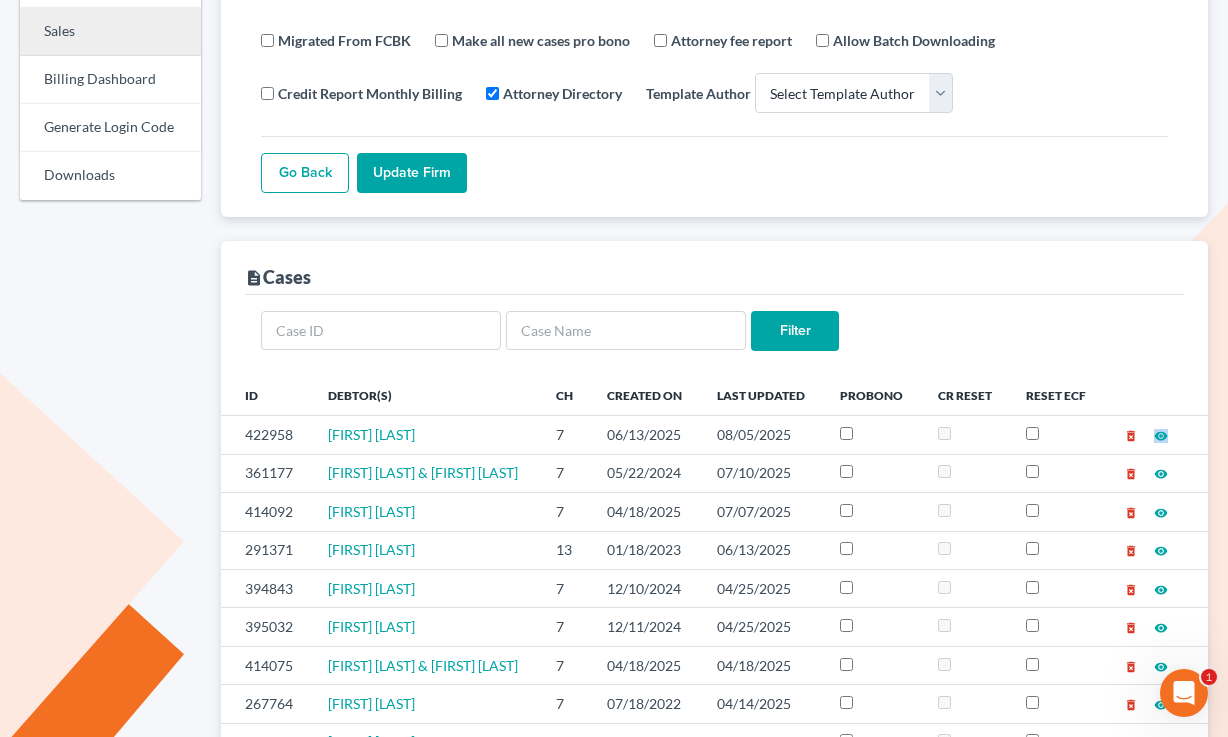 scroll, scrollTop: 340, scrollLeft: 0, axis: vertical 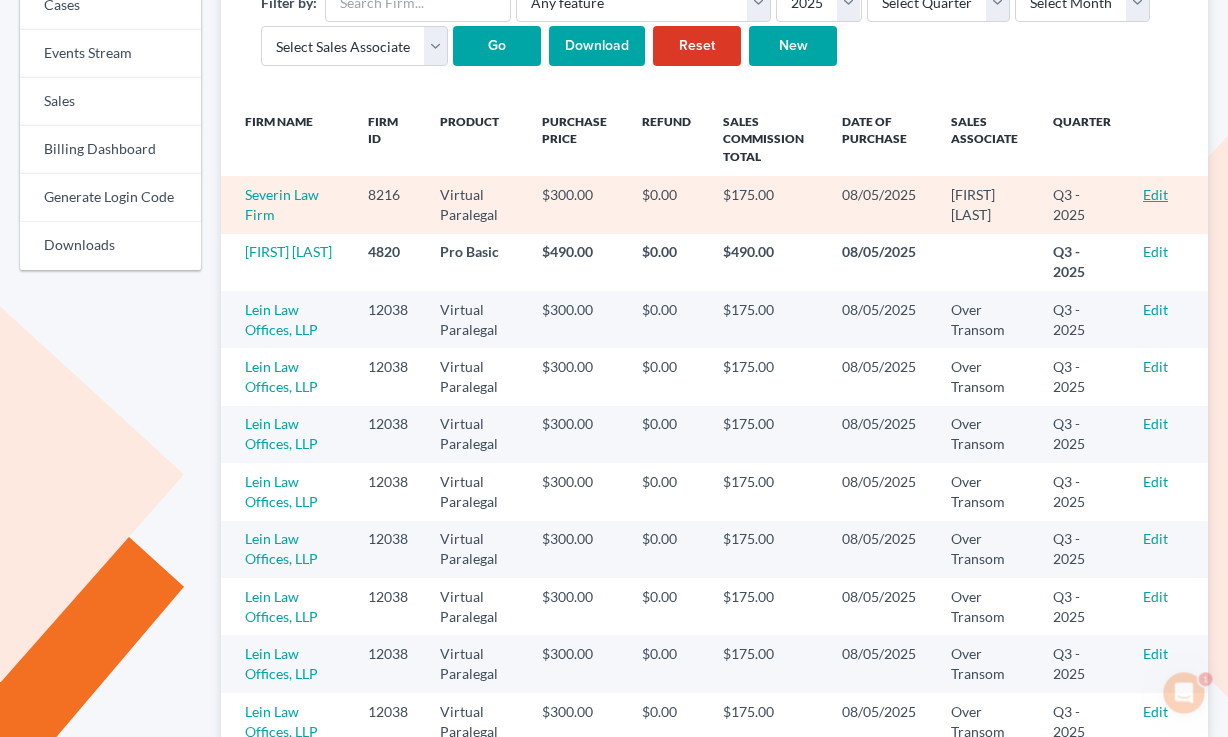 click on "Edit" at bounding box center (1155, 194) 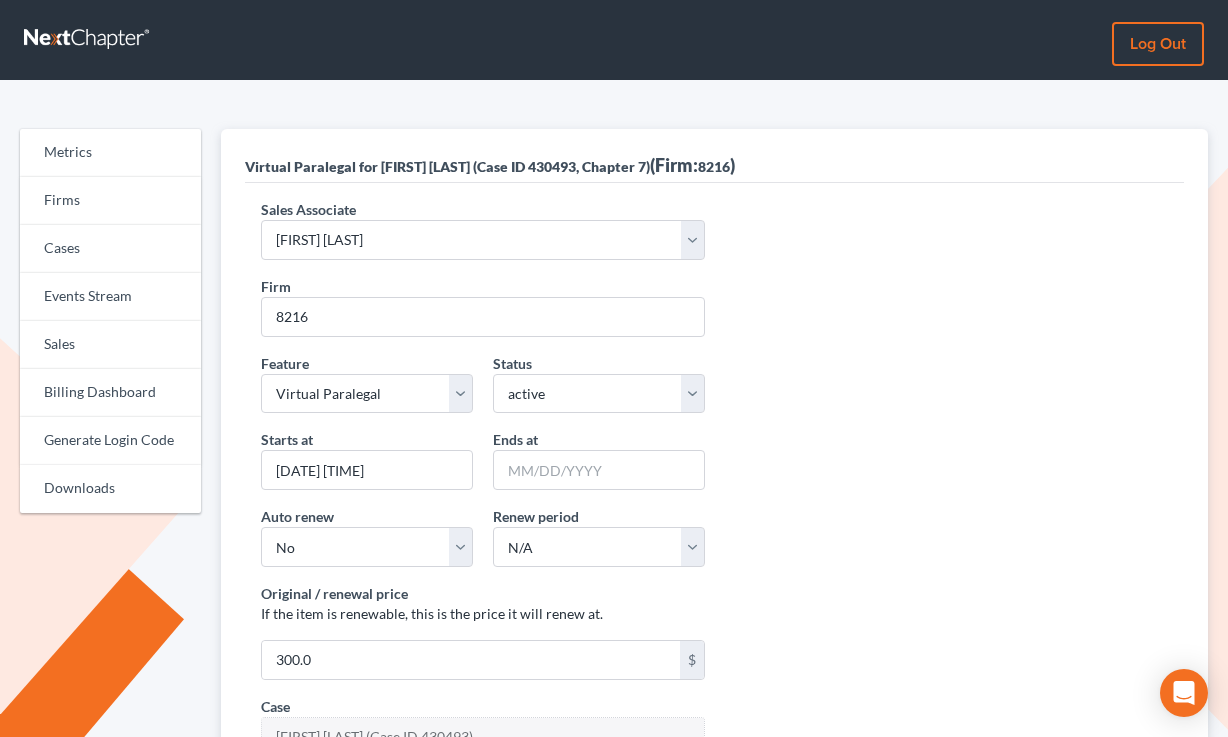 scroll, scrollTop: 0, scrollLeft: 0, axis: both 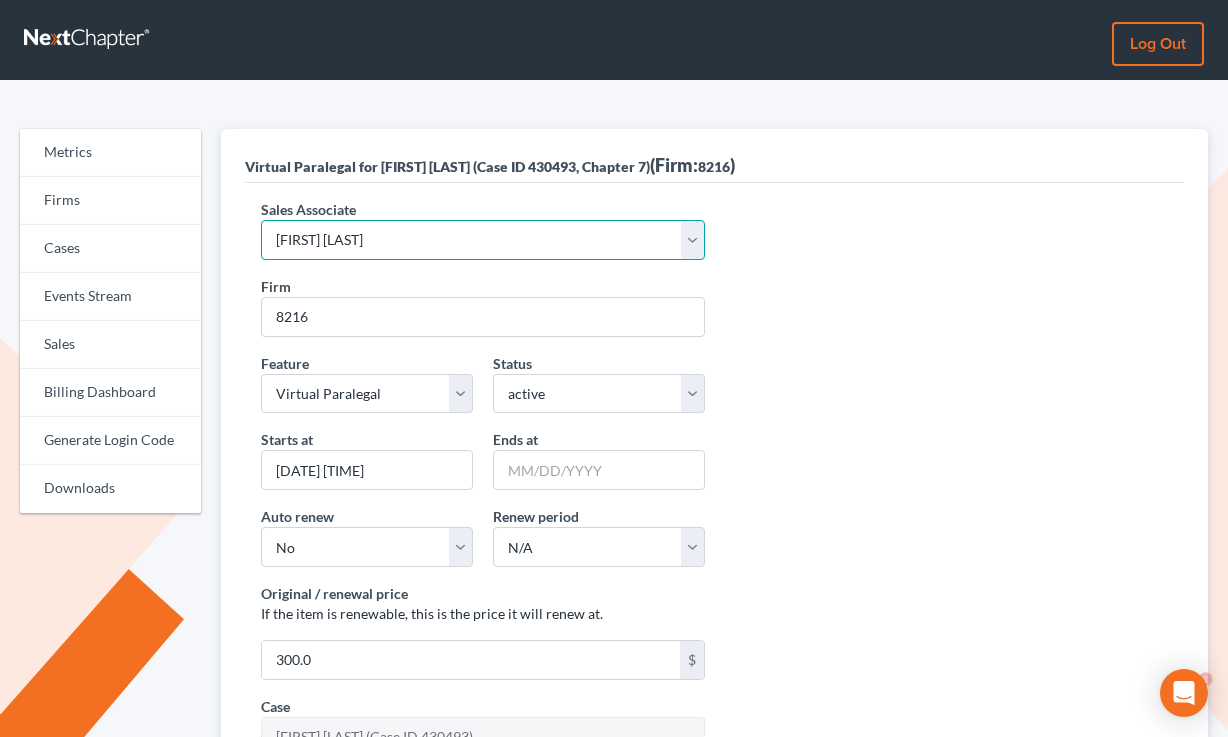 click on "Select Sales Associate
[FIRST] [LAST]
Over Transom
[FIRST] [LAST]" at bounding box center (482, 240) 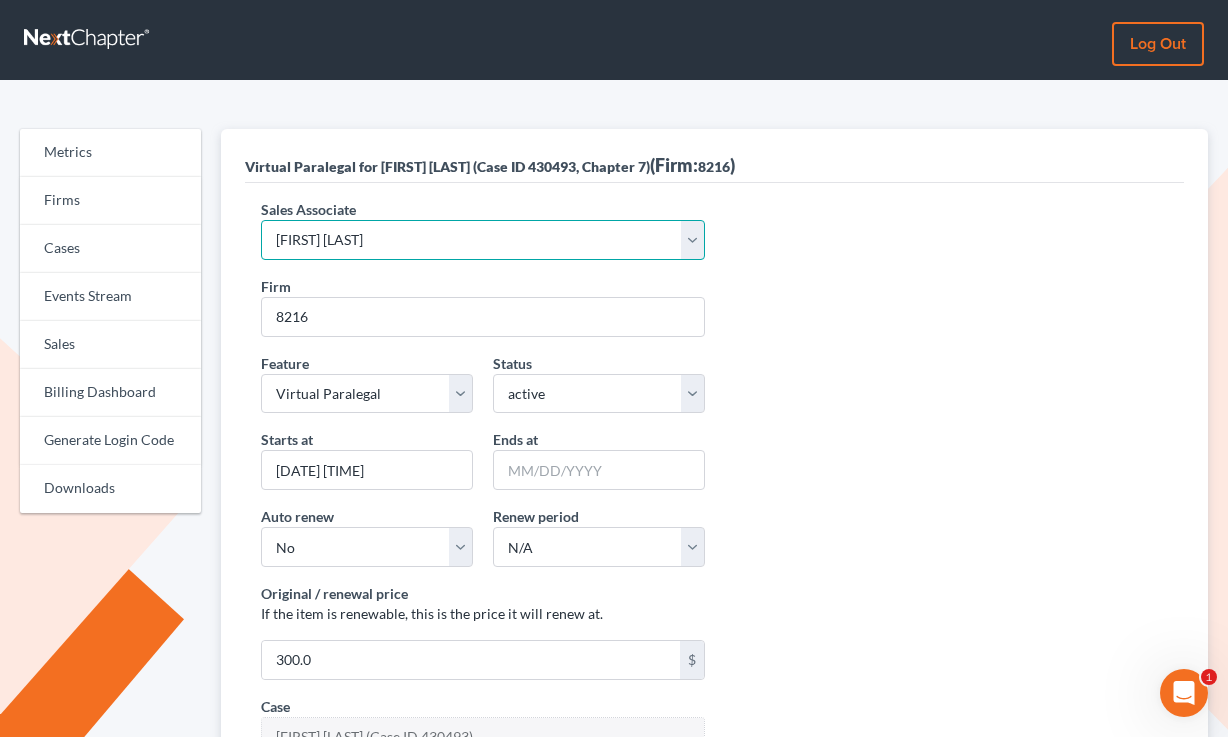 select on "10275" 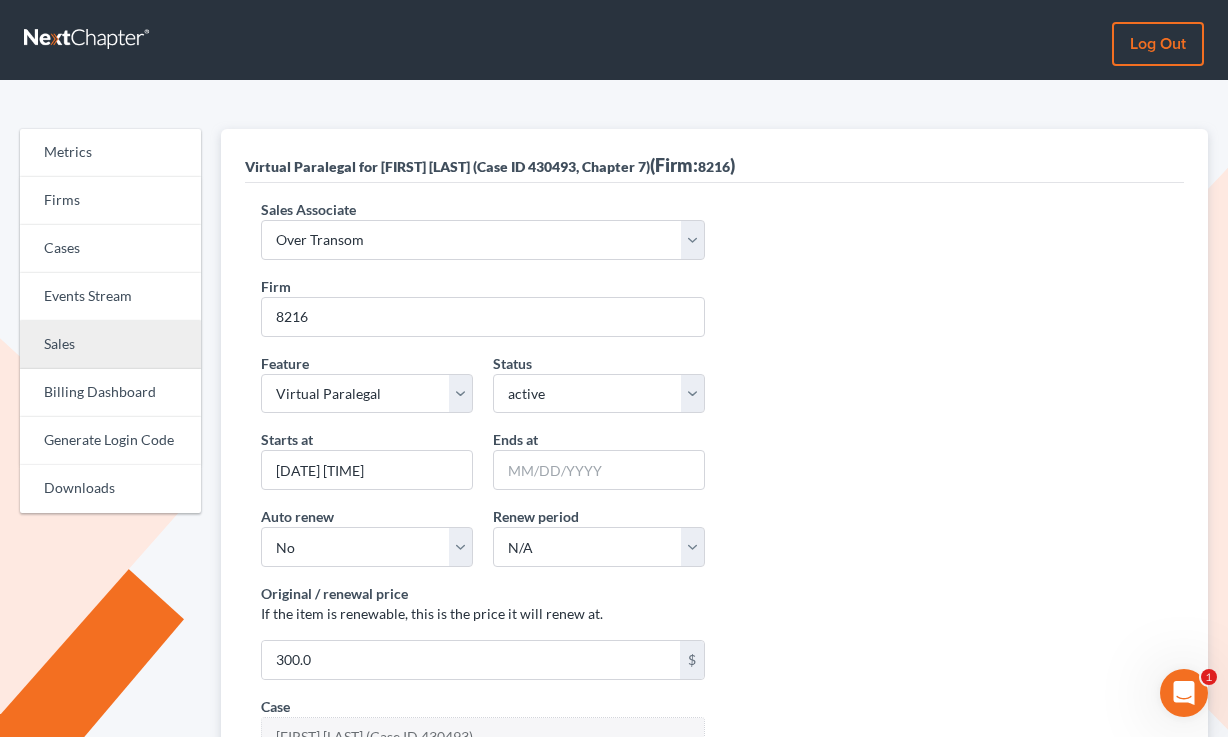 click on "Sales" at bounding box center (110, 345) 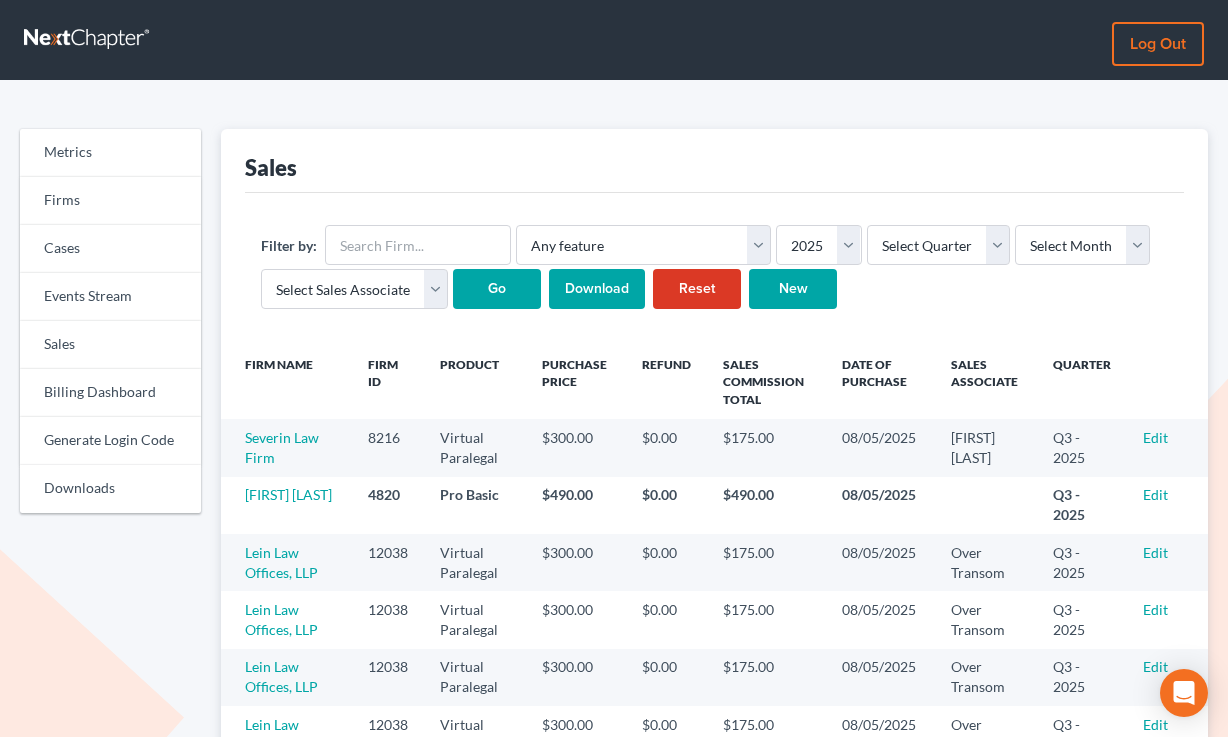scroll, scrollTop: 0, scrollLeft: 0, axis: both 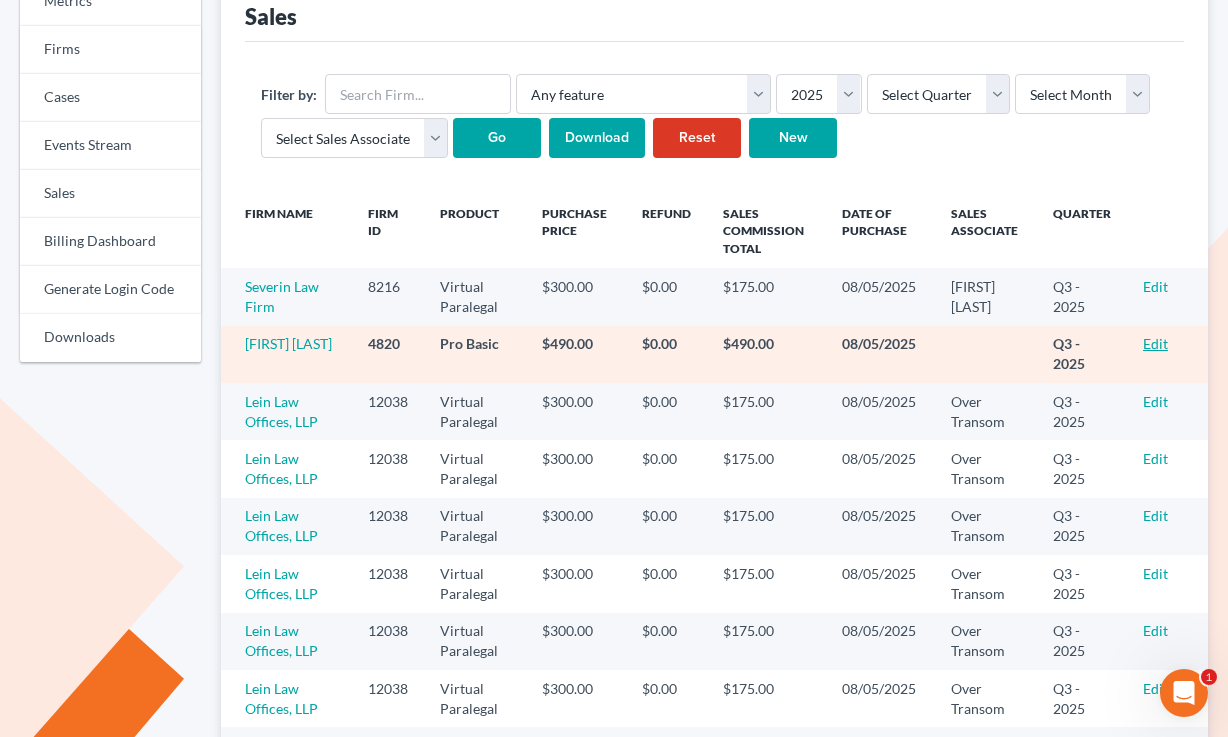 click on "Edit" at bounding box center [1155, 343] 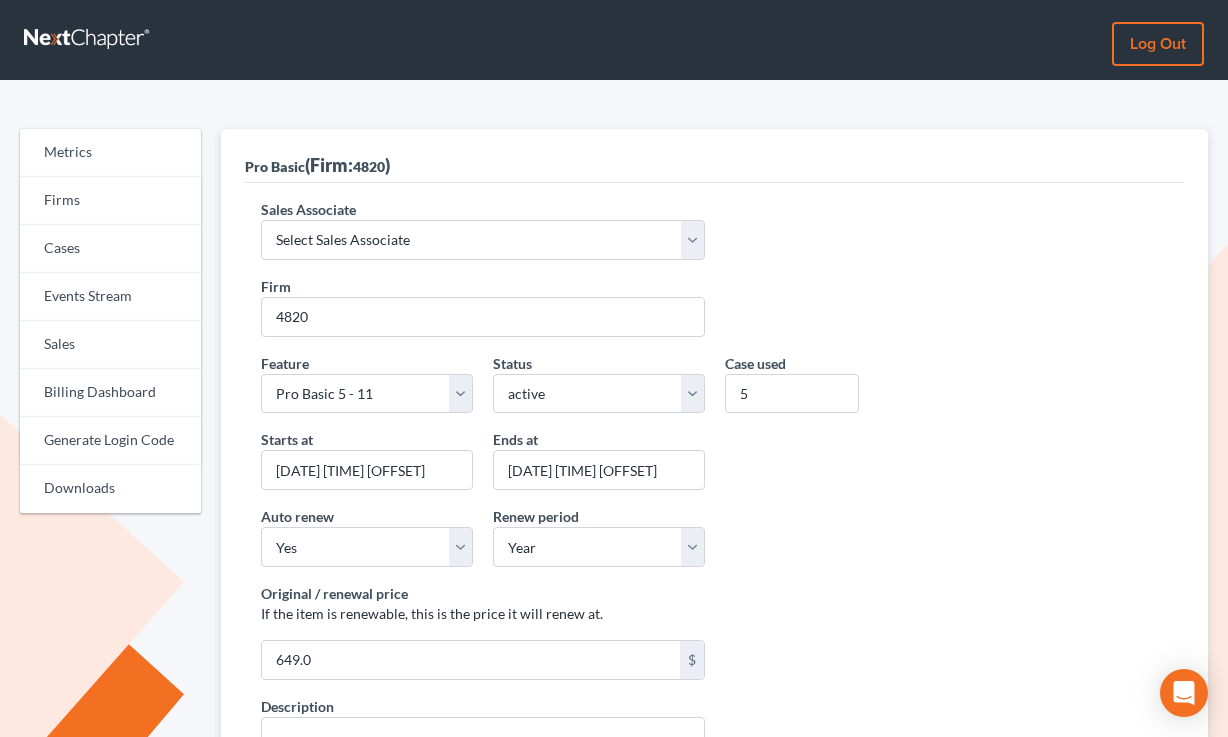 scroll, scrollTop: 0, scrollLeft: 0, axis: both 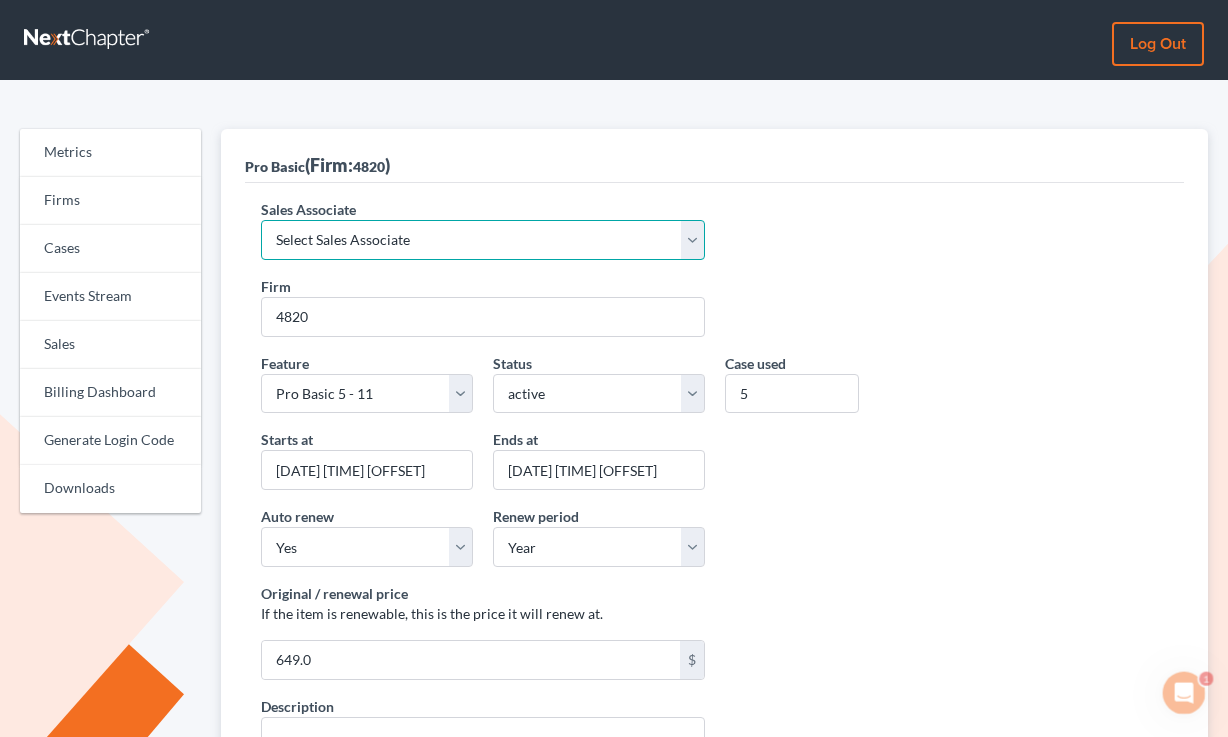 click on "Select Sales Associate
[FIRST] [LAST]
Over Transom
[FIRST] [LAST]" at bounding box center (482, 240) 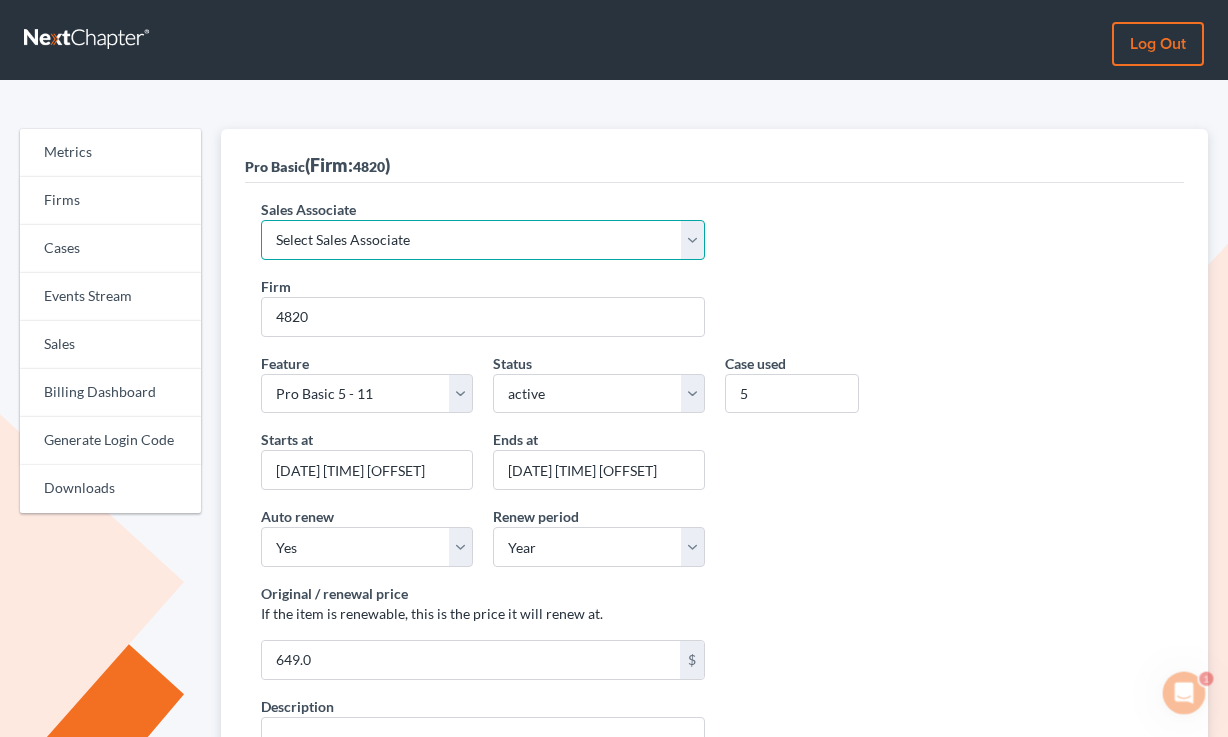 select on "7676" 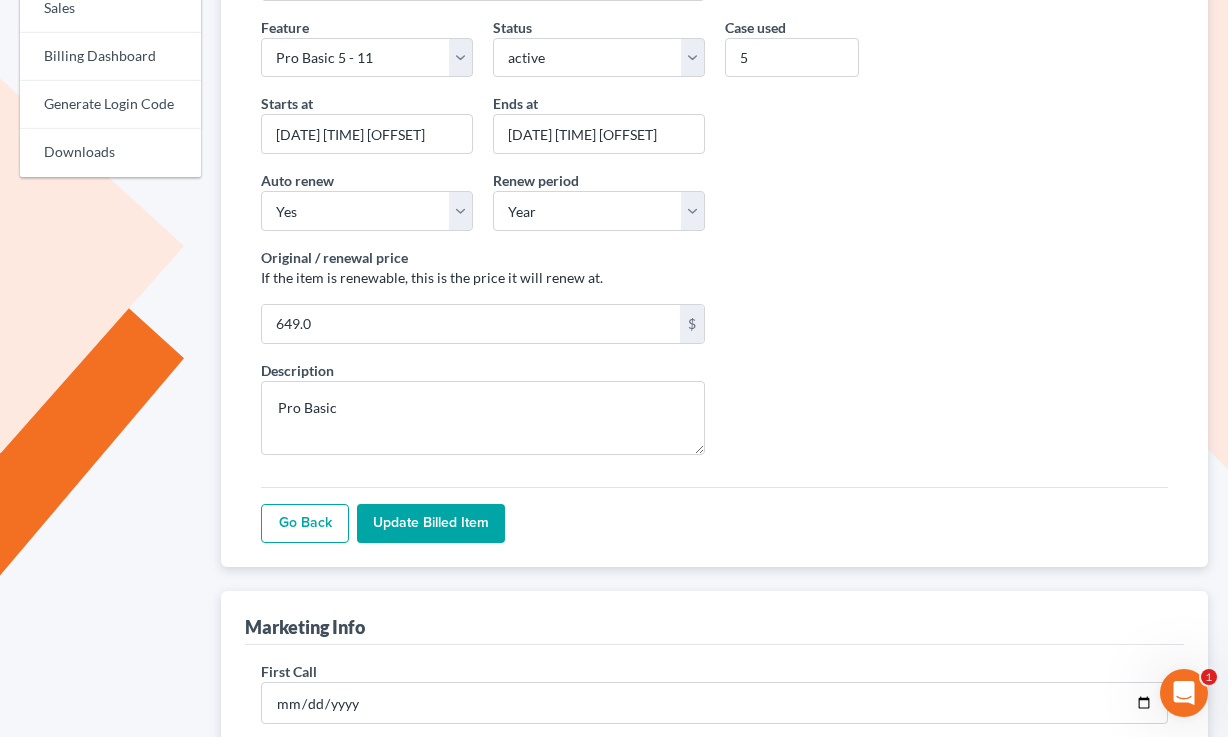 click on "Update Billed item" at bounding box center (431, 524) 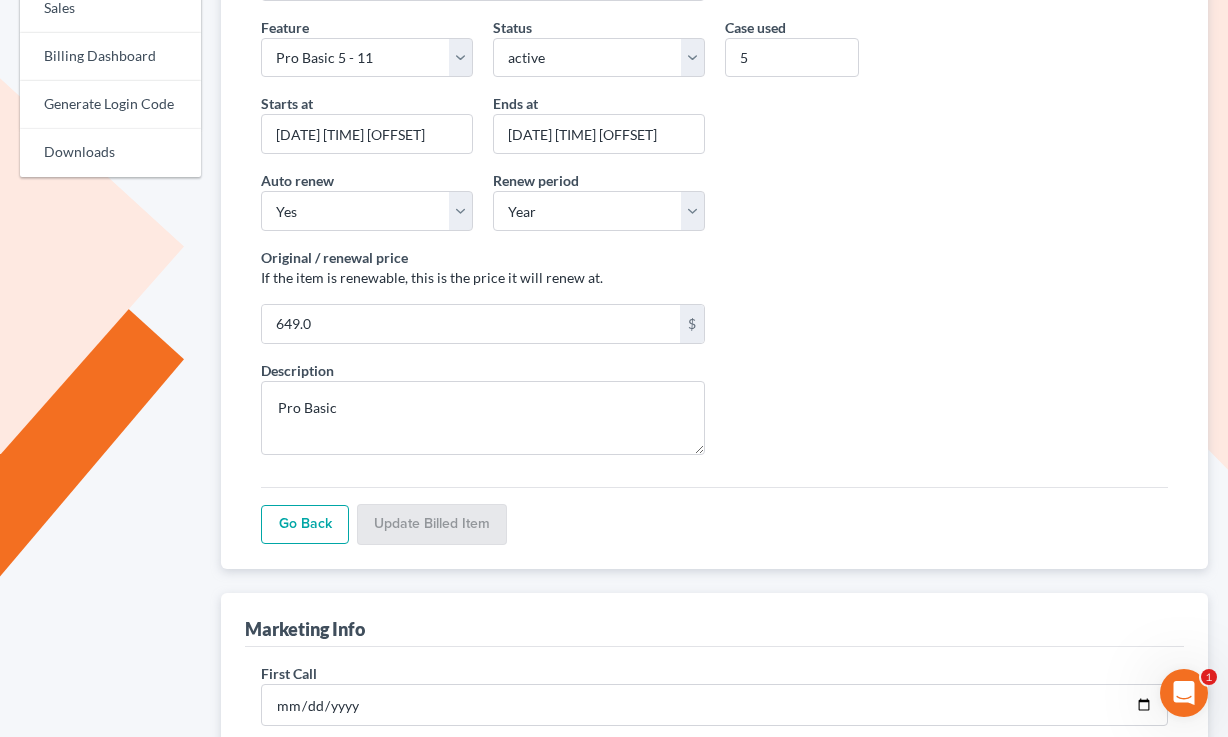 scroll, scrollTop: 336, scrollLeft: 0, axis: vertical 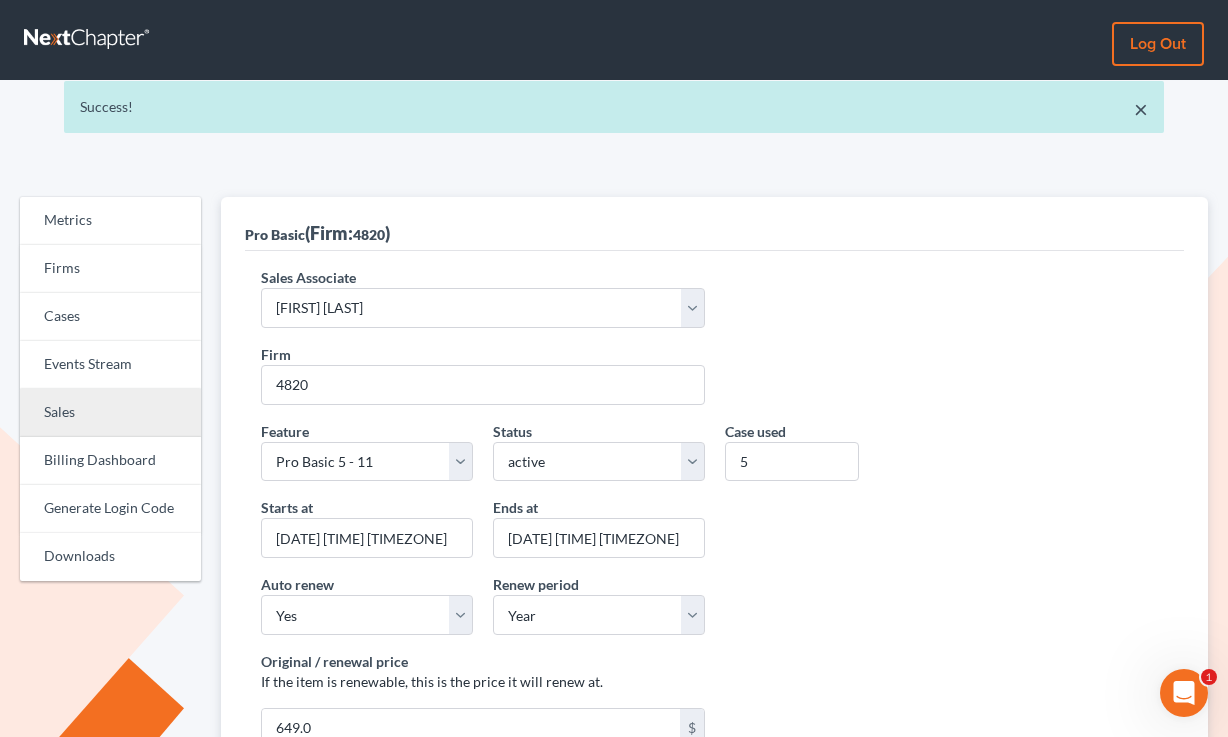 click on "Sales" at bounding box center [110, 413] 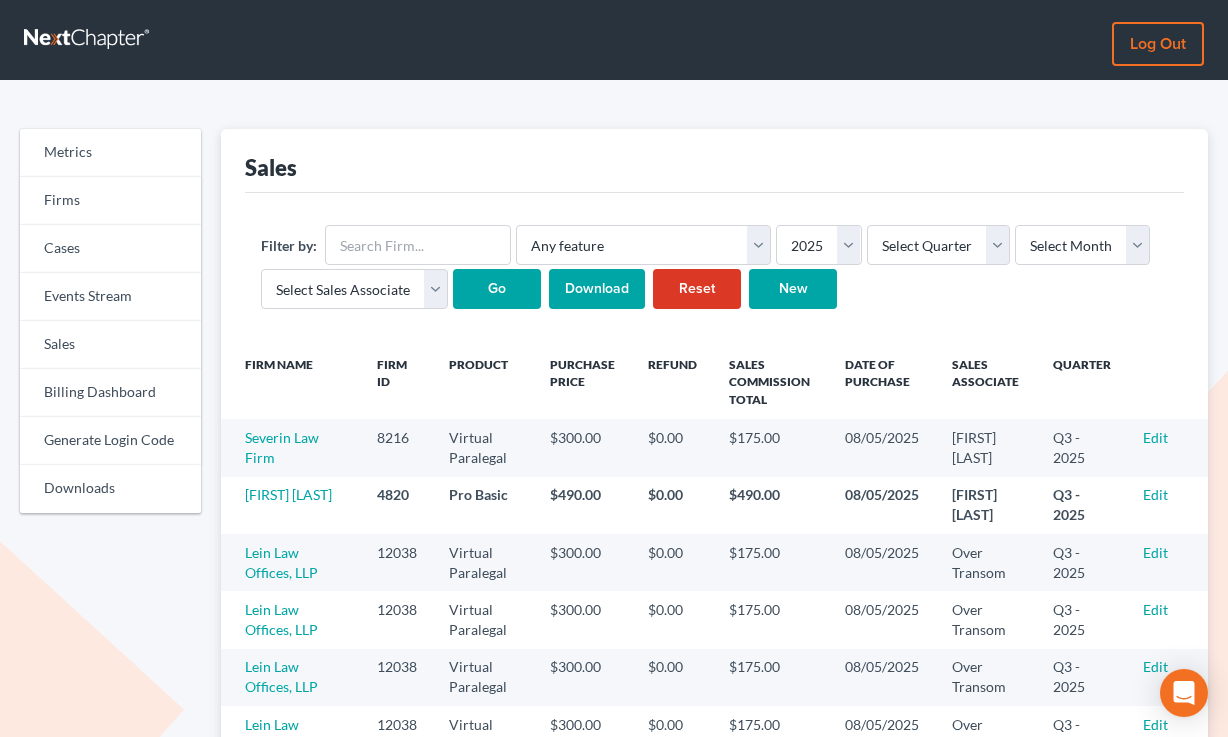 scroll, scrollTop: 0, scrollLeft: 0, axis: both 